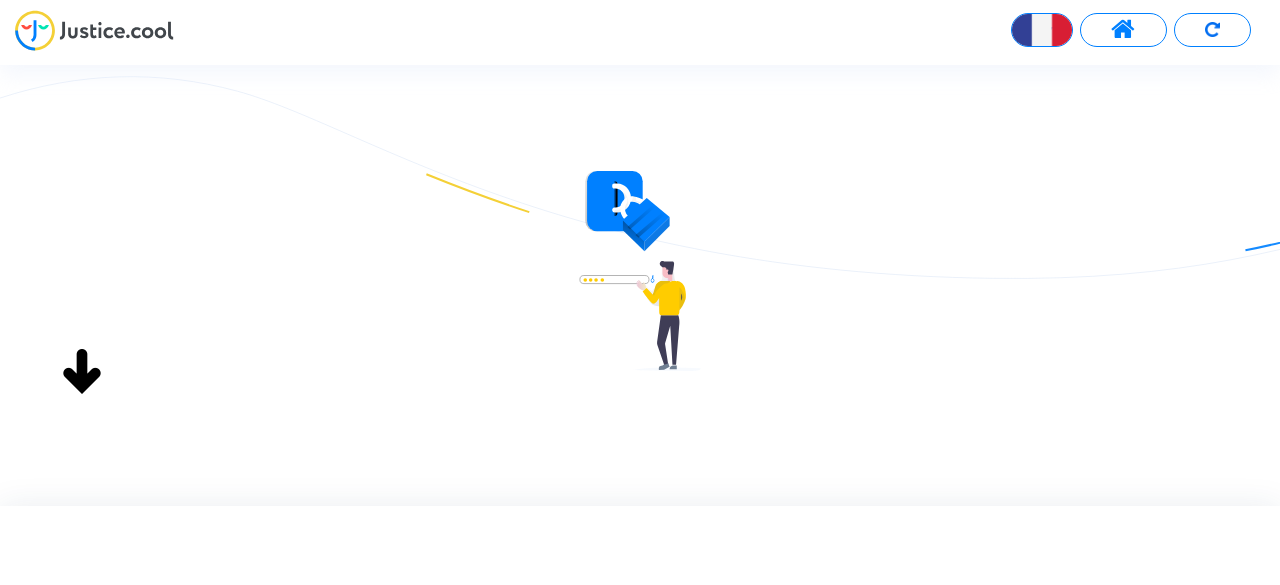 scroll, scrollTop: 0, scrollLeft: 0, axis: both 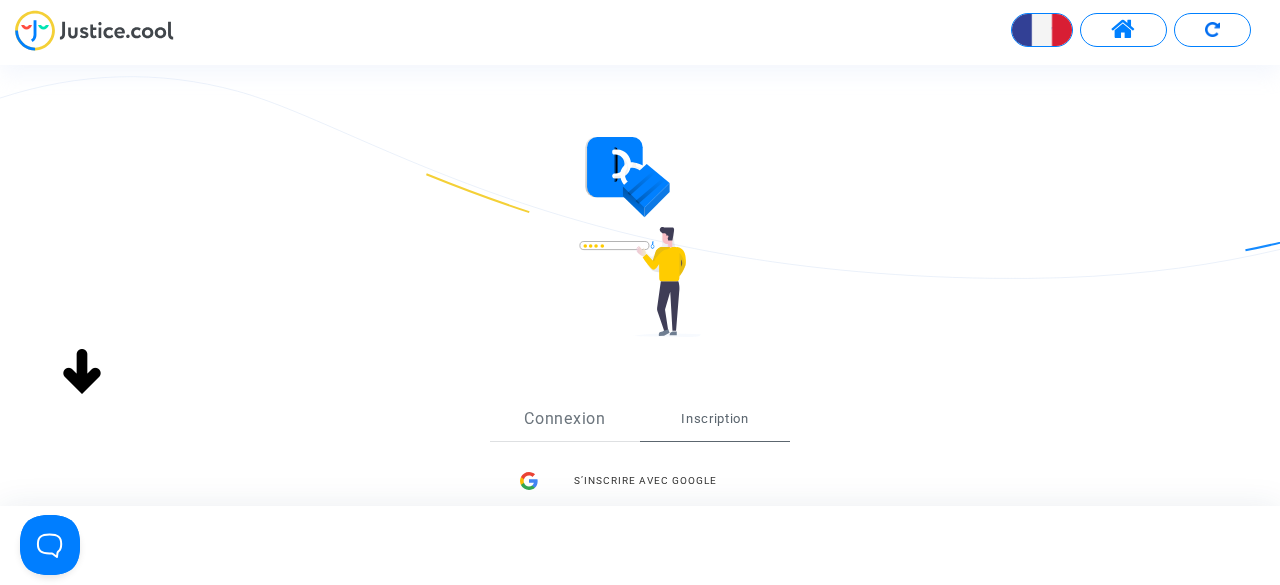 click on "Connexion" at bounding box center (565, 419) 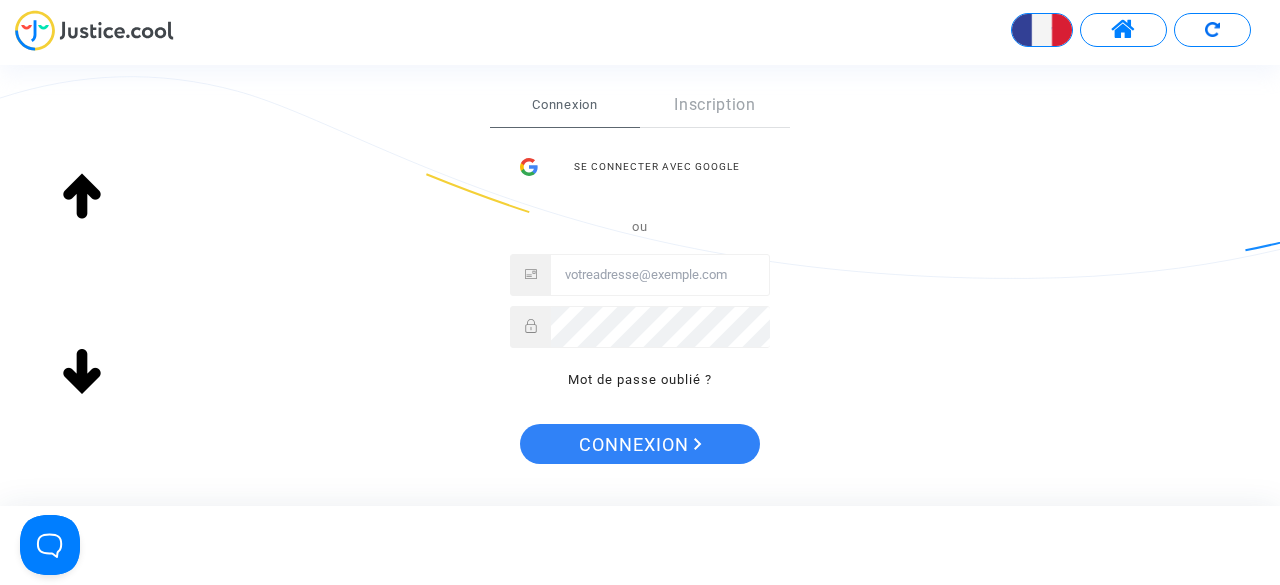 scroll, scrollTop: 344, scrollLeft: 0, axis: vertical 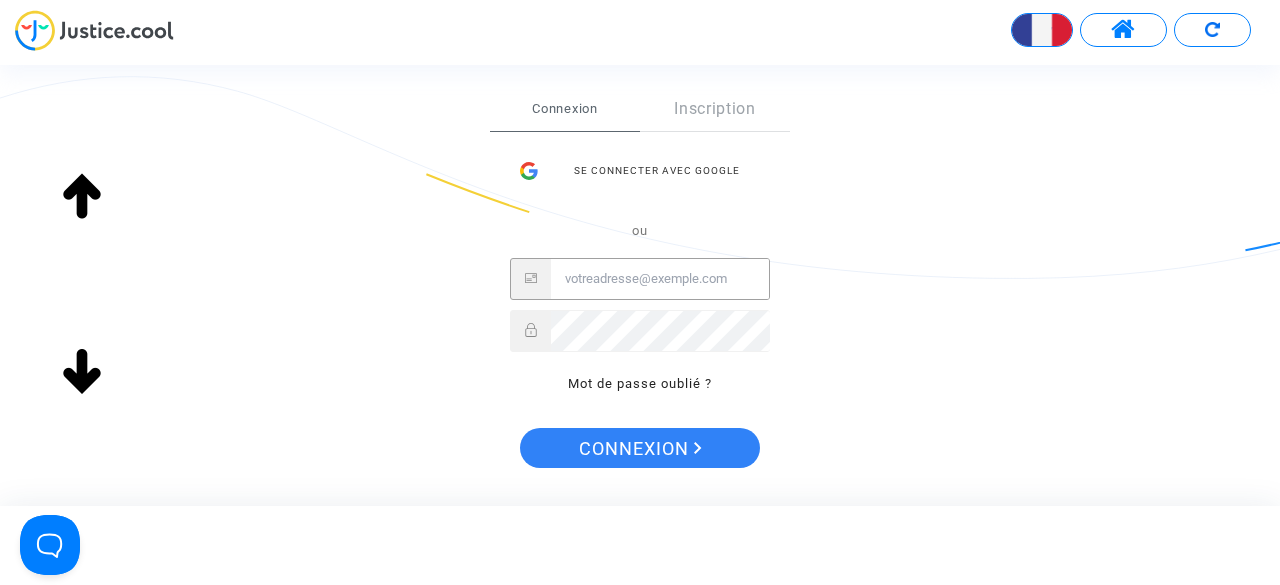 click at bounding box center (660, 279) 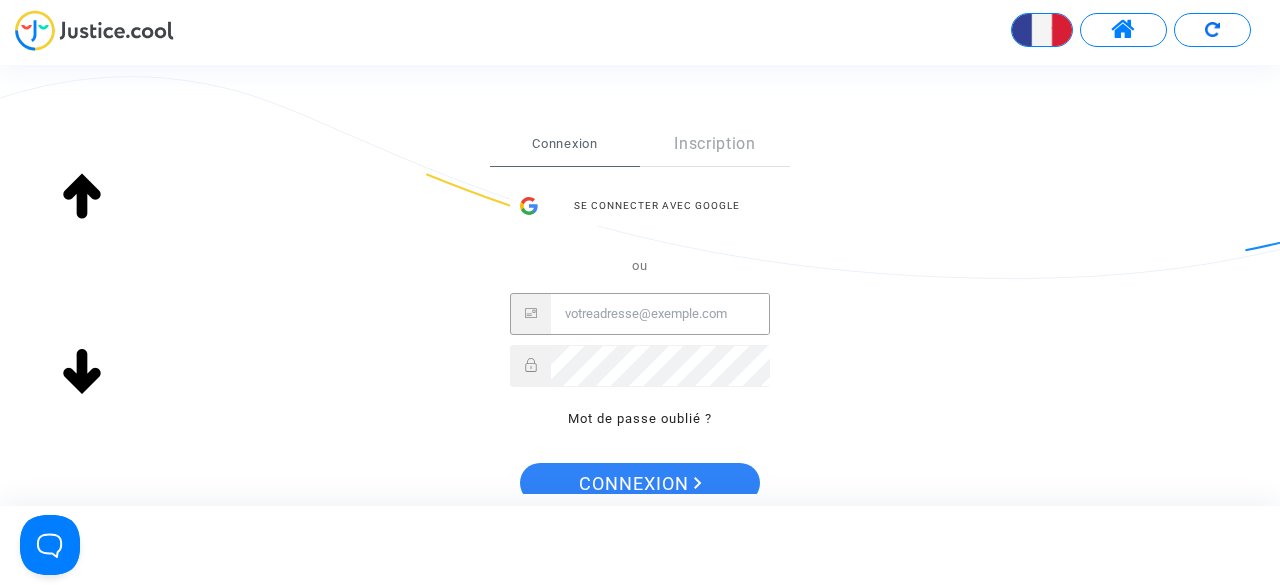 scroll, scrollTop: 301, scrollLeft: 0, axis: vertical 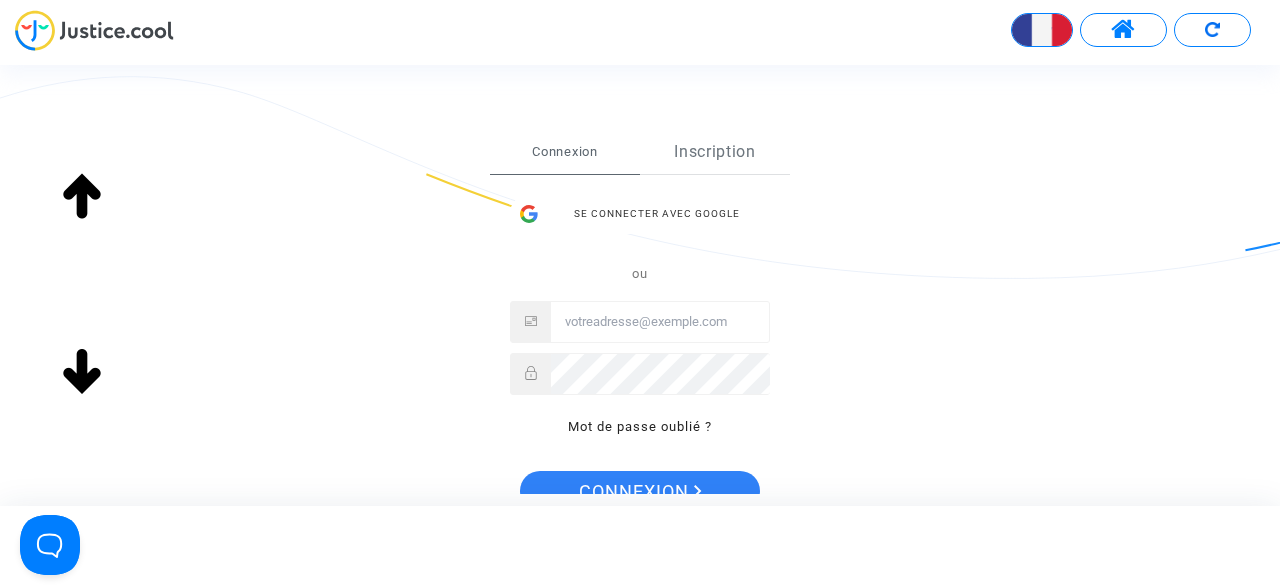 click on "Inscription" at bounding box center [715, 152] 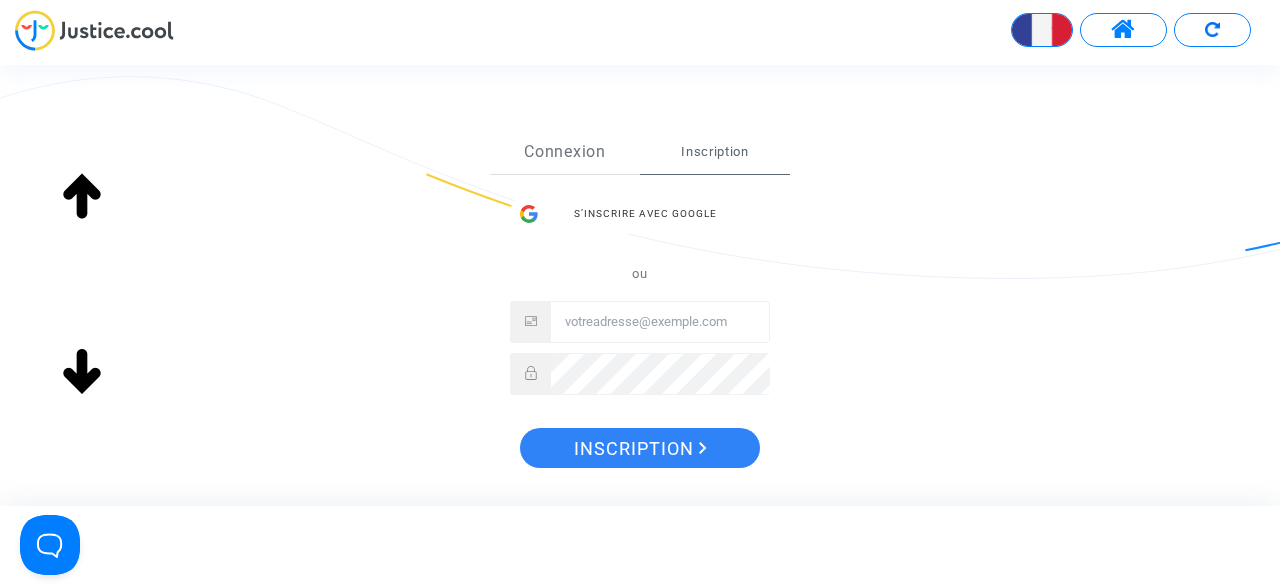 click on "Connexion" at bounding box center [565, 152] 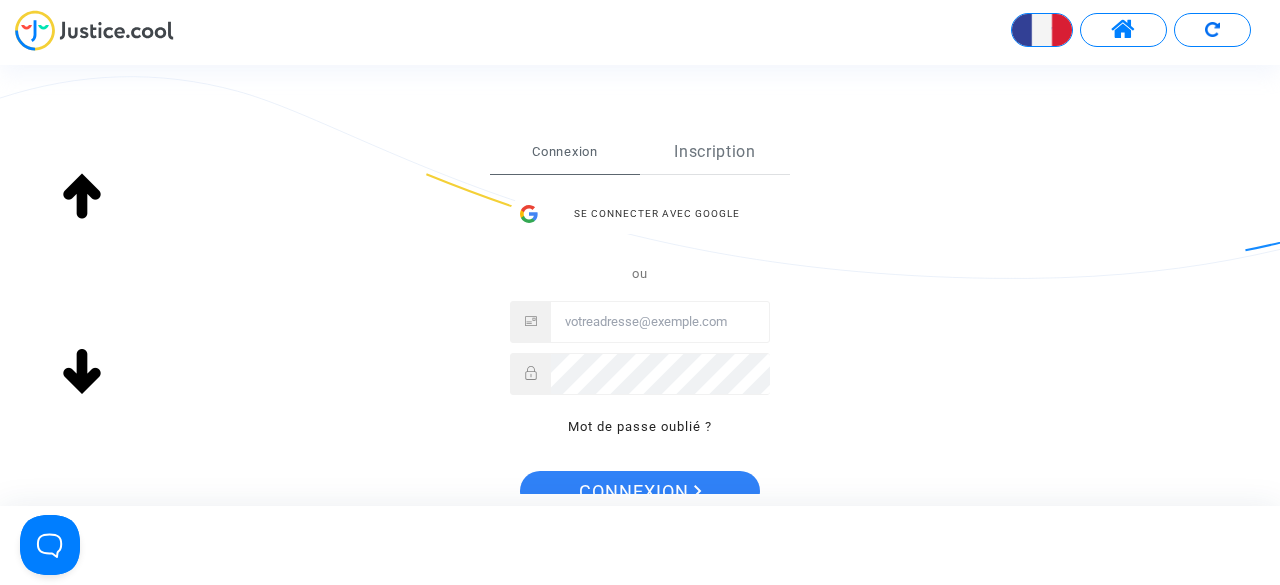click on "Inscription" at bounding box center (715, 152) 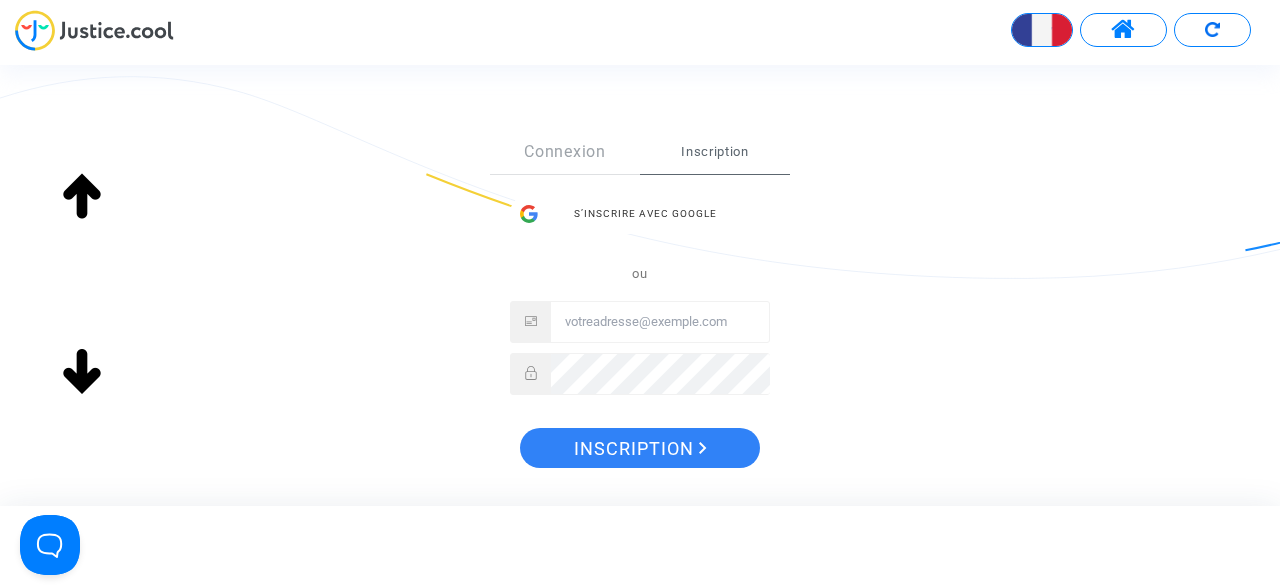 click at bounding box center [660, 322] 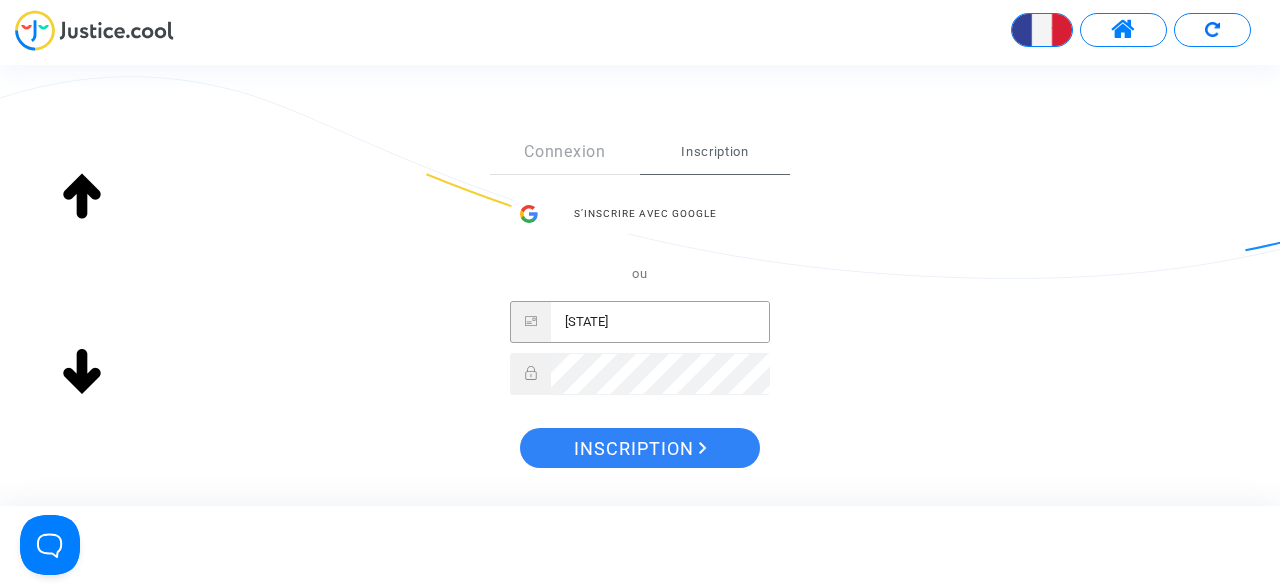 type on "A" 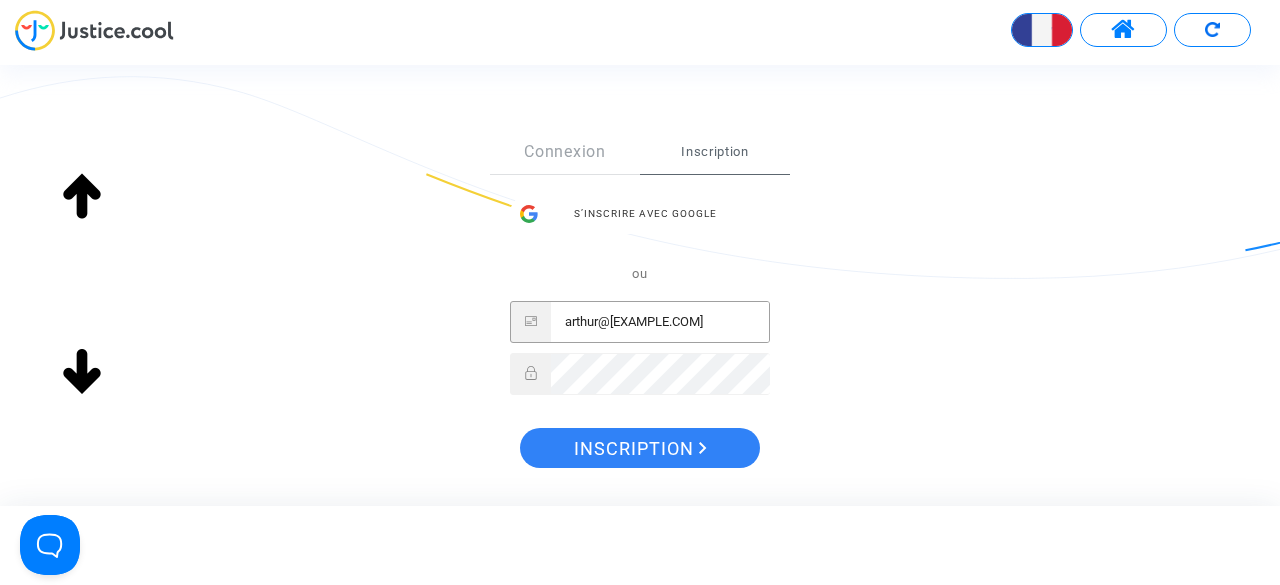 type on "arthur@pitcher-avocat.fr" 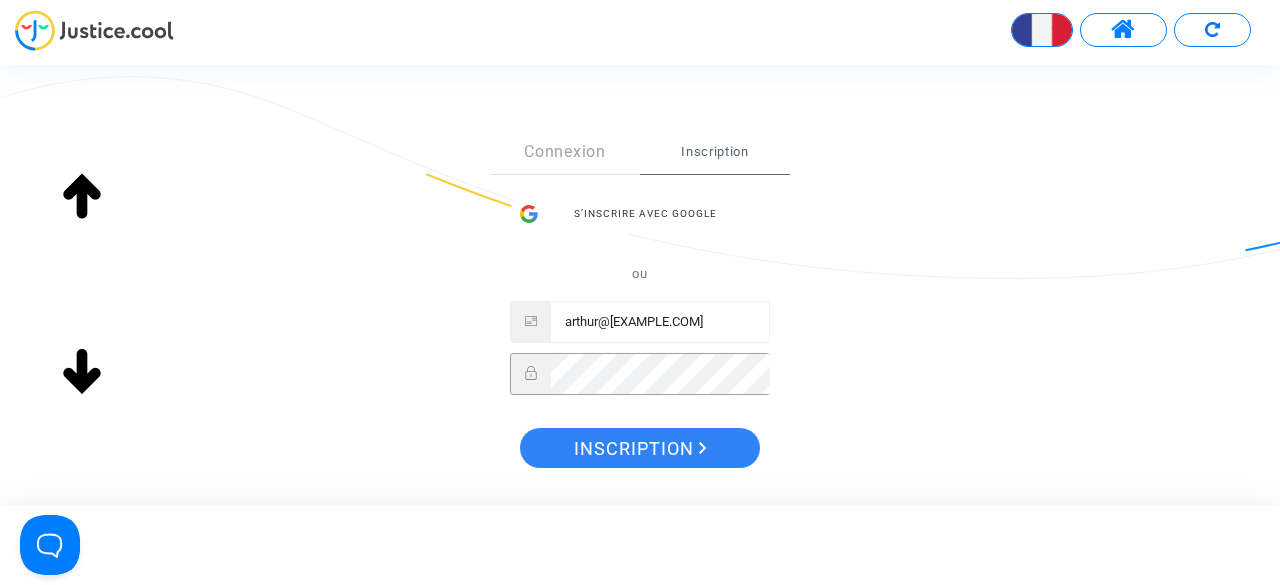 click at bounding box center [640, 374] 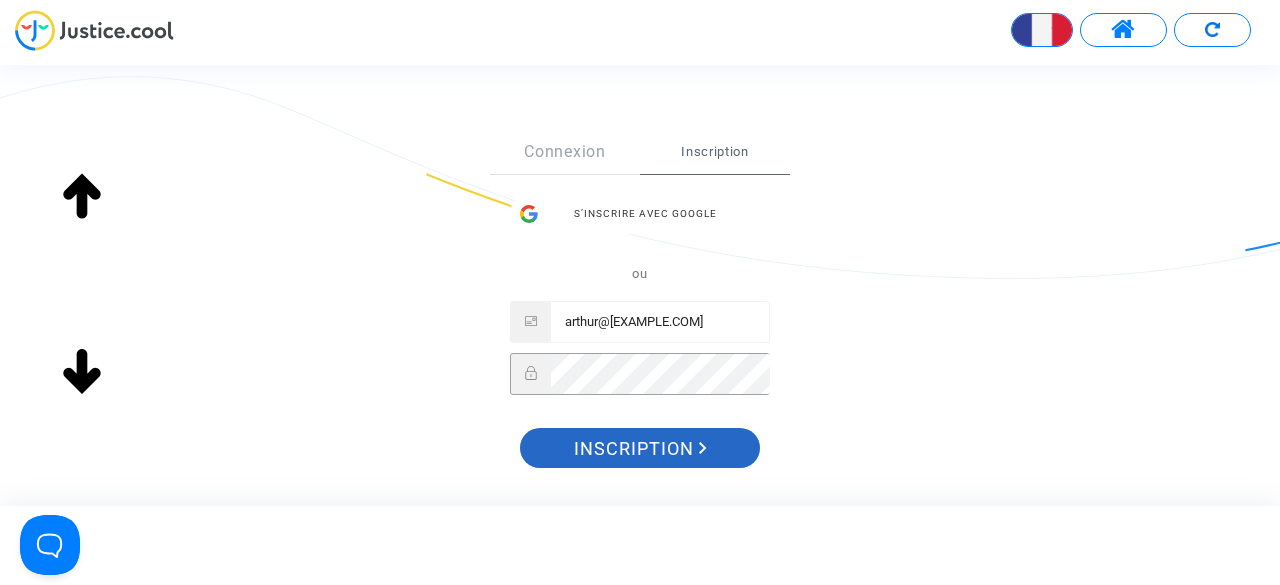 click on "Inscription" at bounding box center (640, 449) 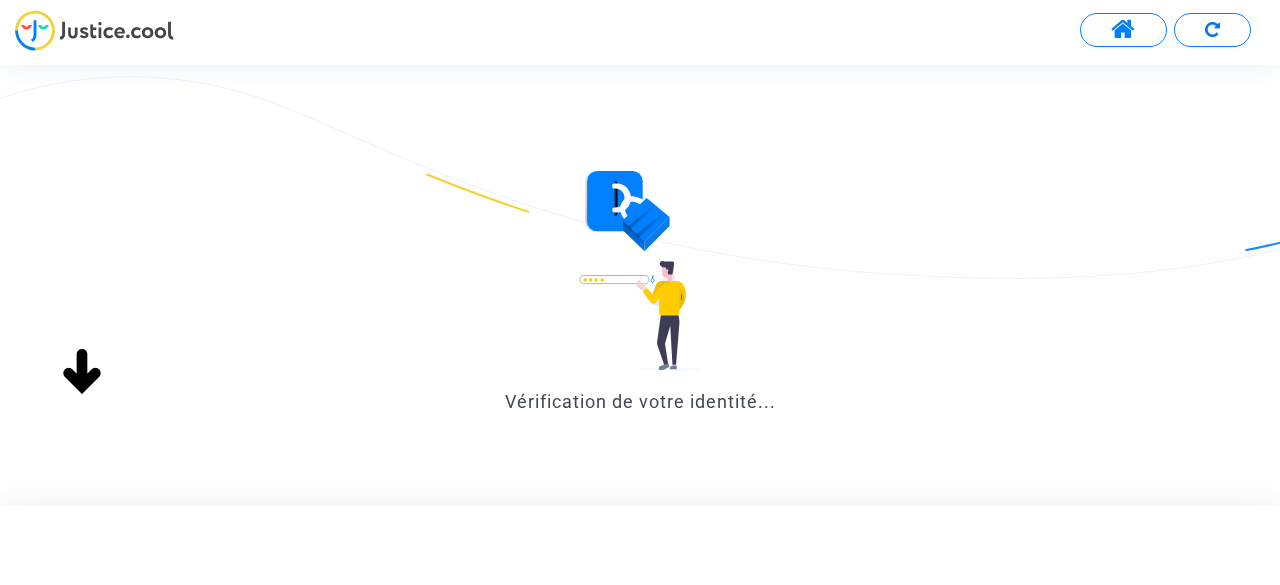scroll, scrollTop: 0, scrollLeft: 0, axis: both 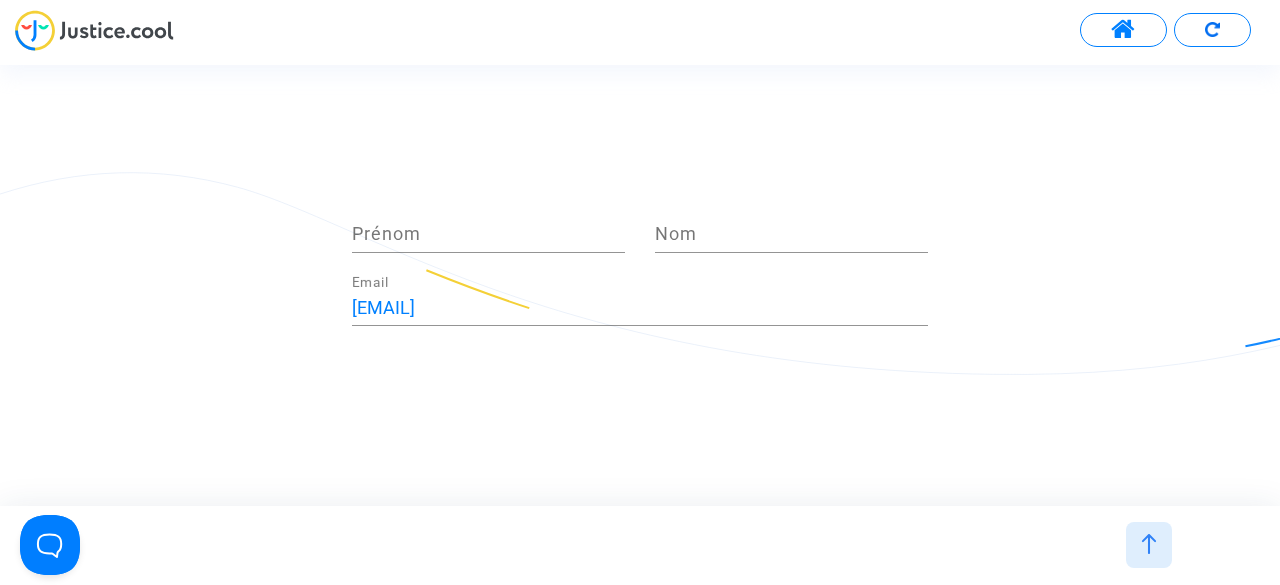 click on "Prénom" 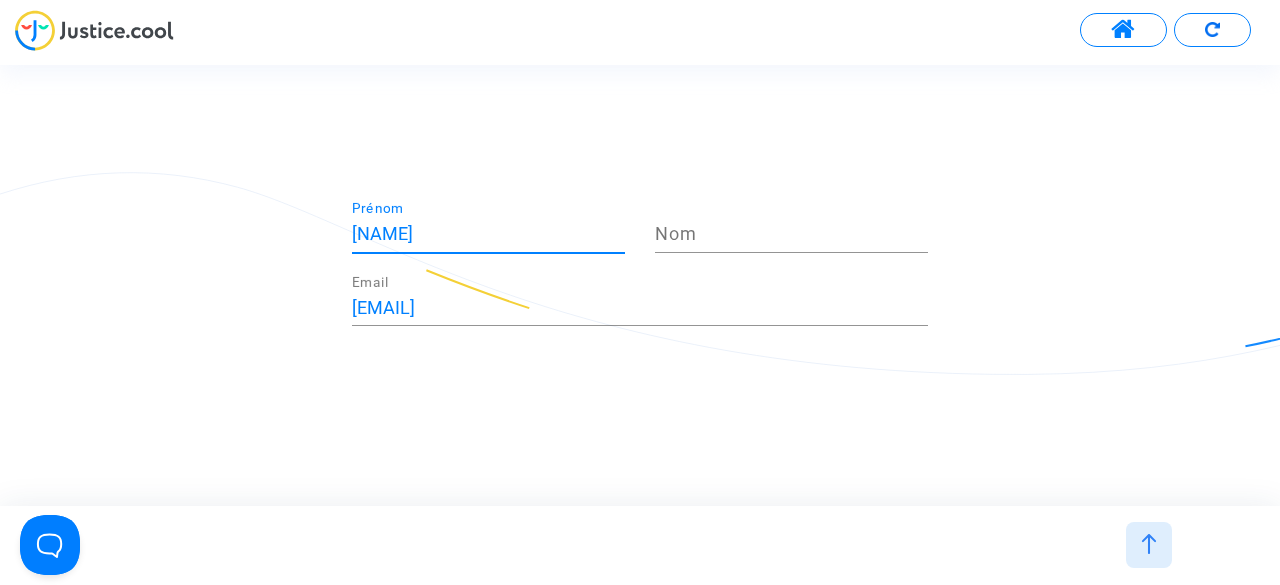 type on "Arthur" 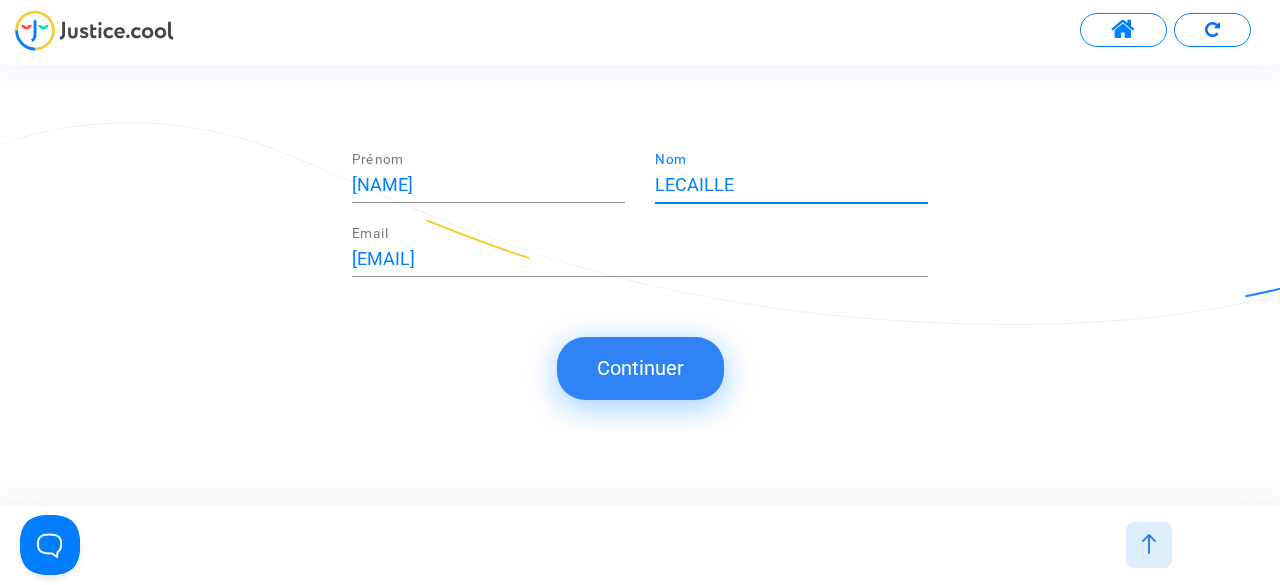 type on "LECAILLE" 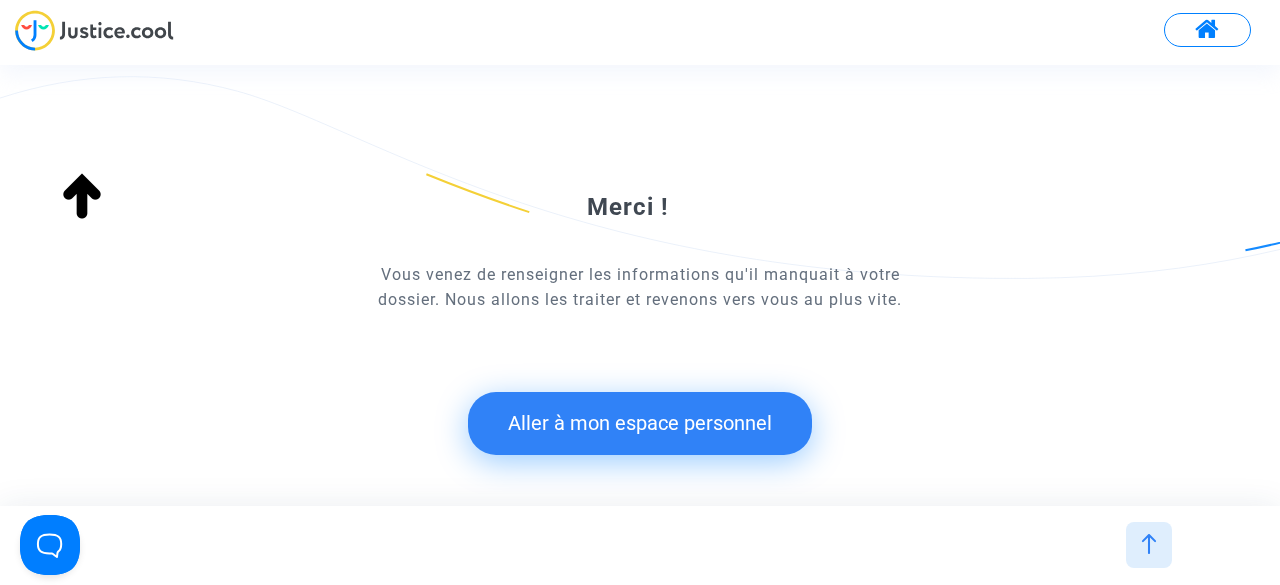 scroll, scrollTop: 105, scrollLeft: 0, axis: vertical 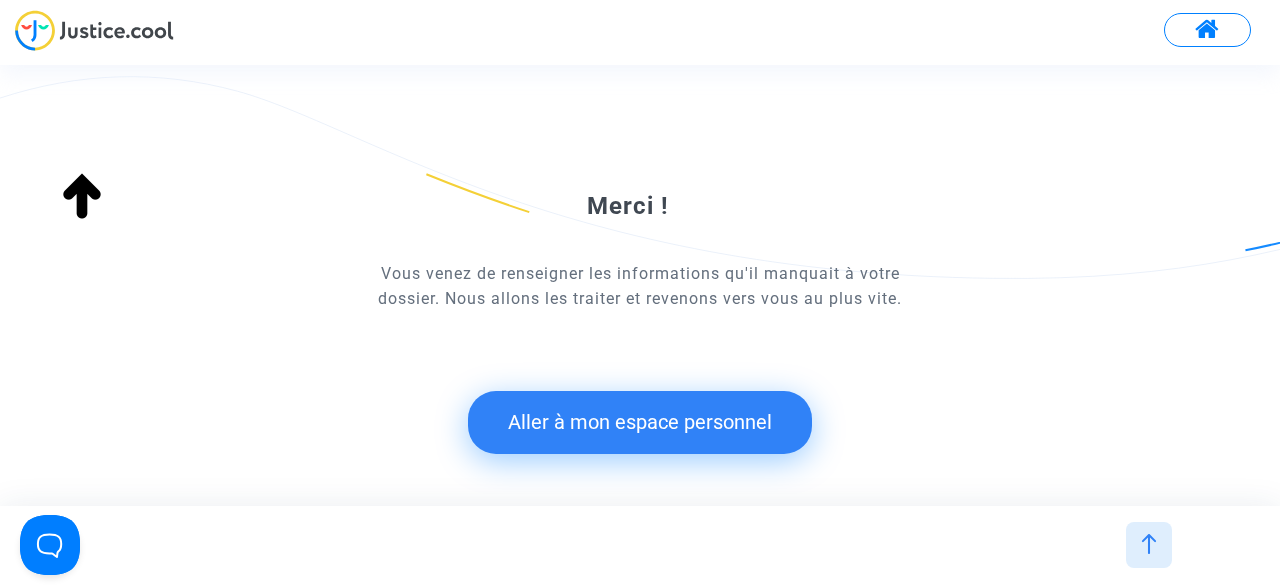 click on "Aller à mon espace personnel" 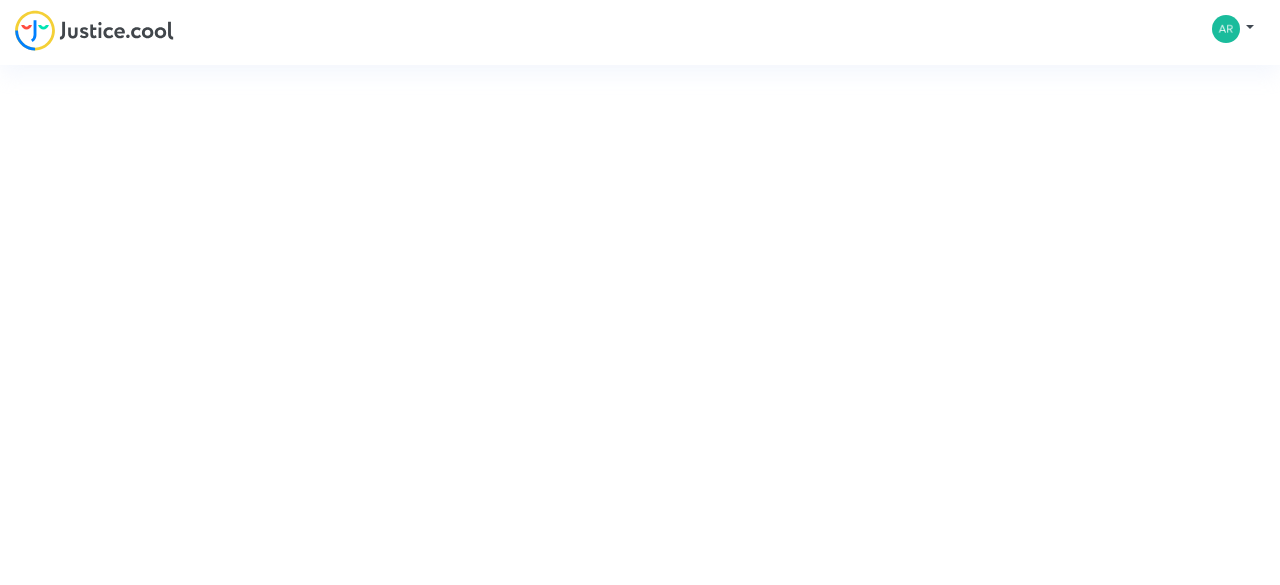 scroll, scrollTop: 0, scrollLeft: 0, axis: both 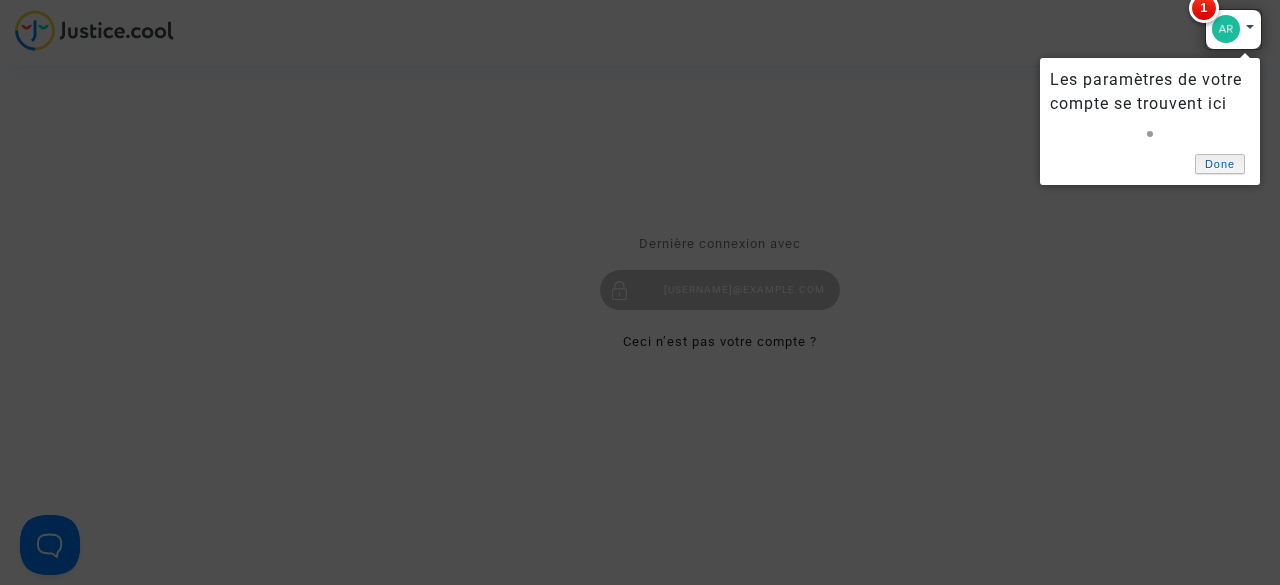 click on "Done" at bounding box center (1220, 164) 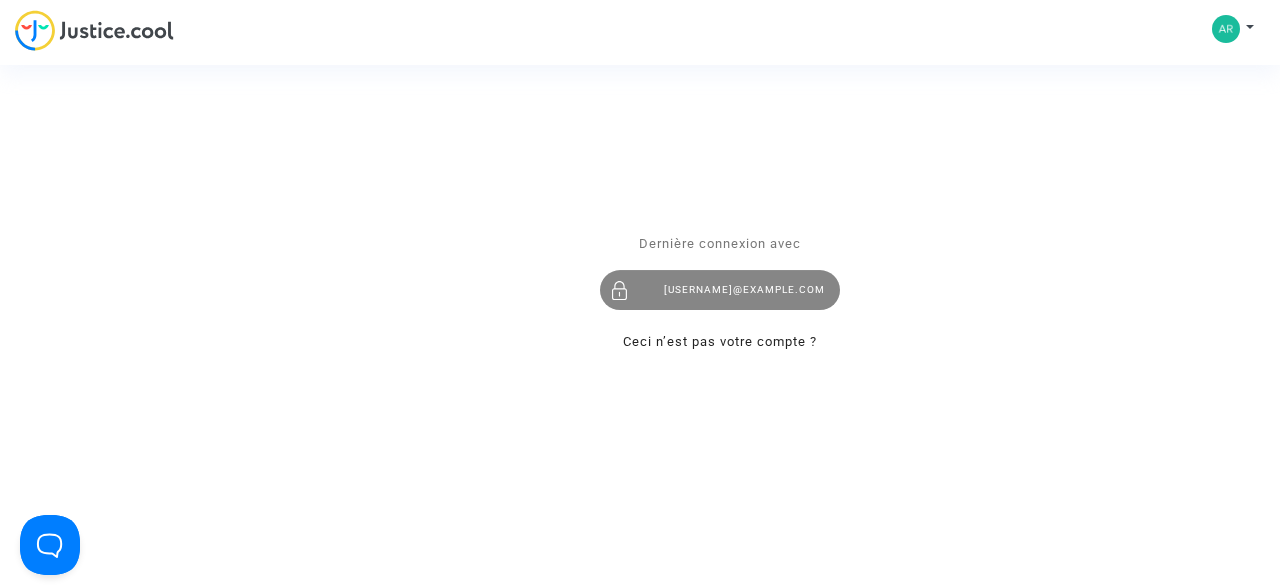 click on "[EMAIL]" at bounding box center (720, 290) 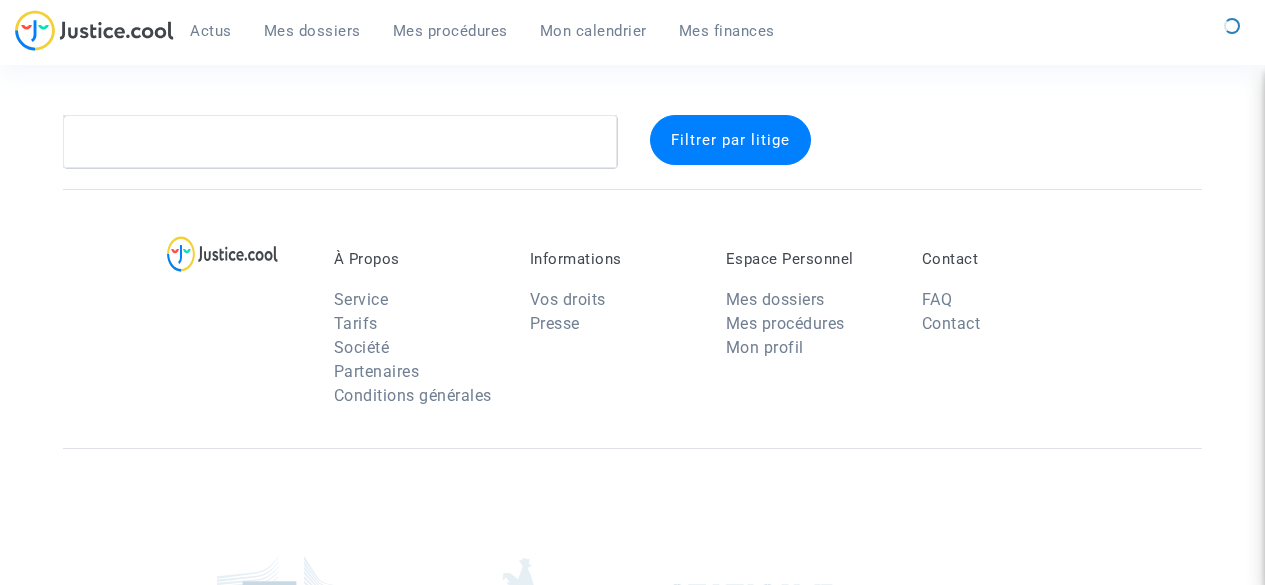 scroll, scrollTop: 0, scrollLeft: 0, axis: both 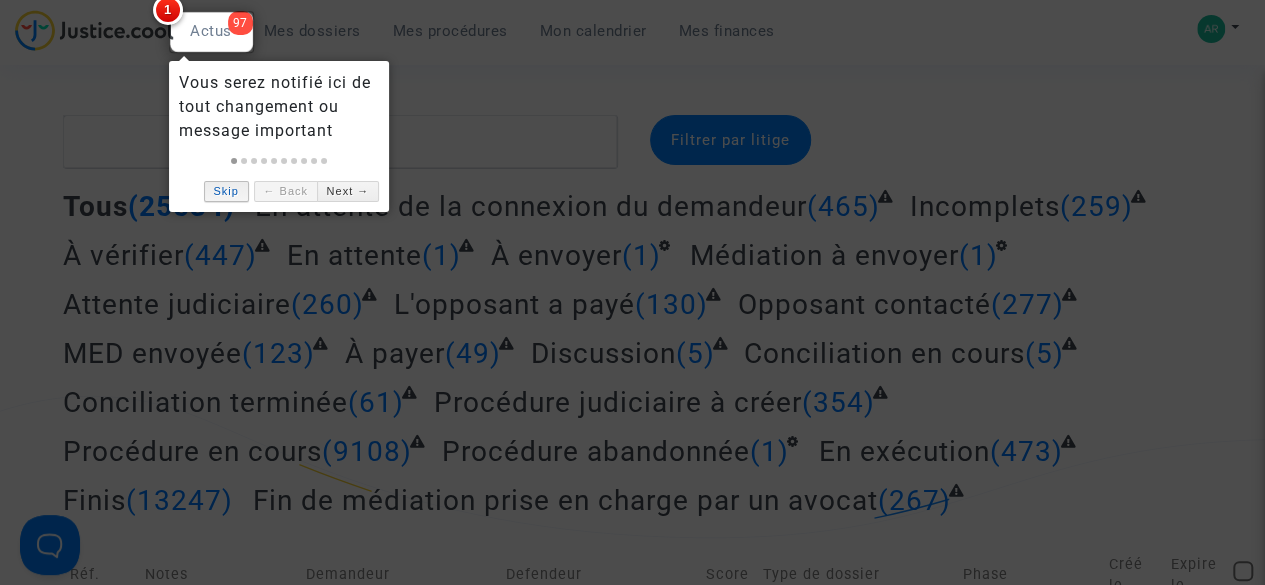 click on "Skip" at bounding box center [226, 191] 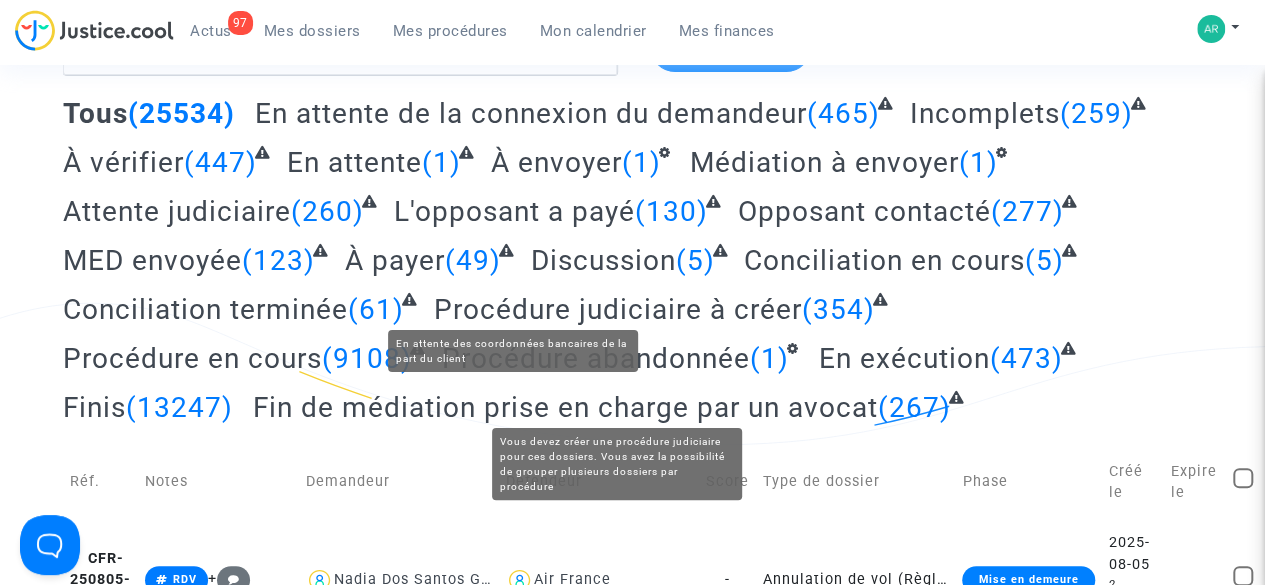 scroll, scrollTop: 0, scrollLeft: 0, axis: both 